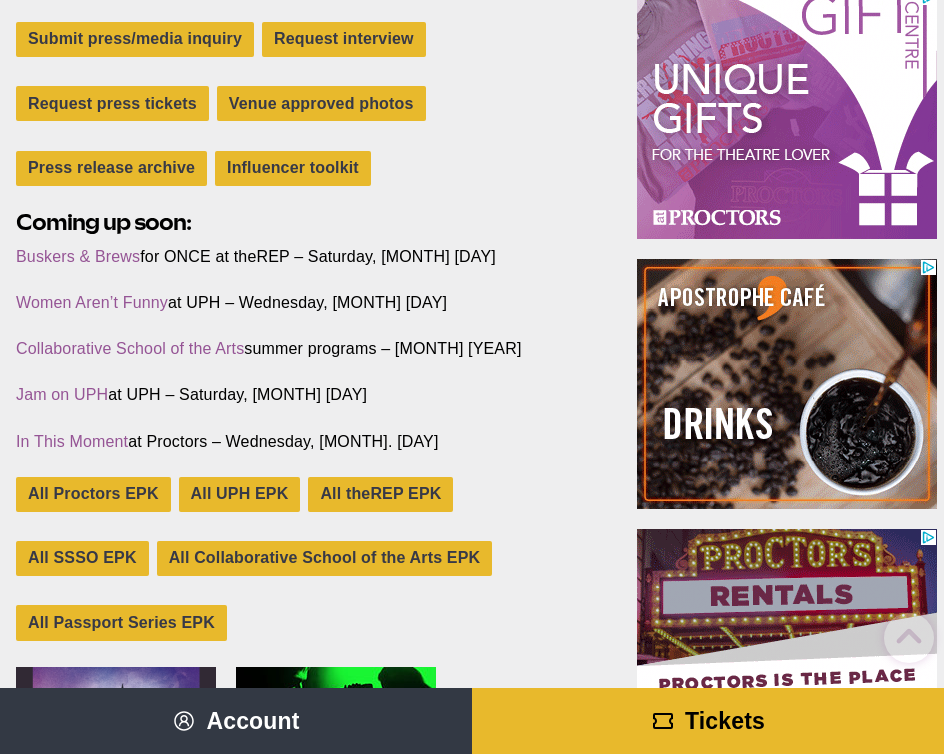 scroll, scrollTop: 645, scrollLeft: 0, axis: vertical 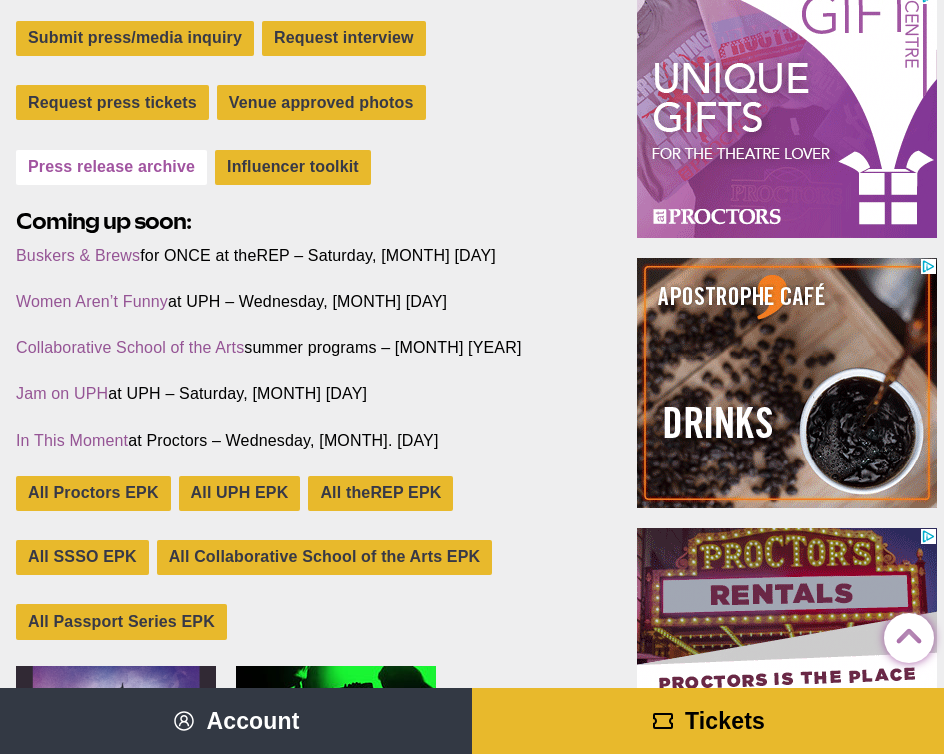 click on "Press release archive" at bounding box center (111, 167) 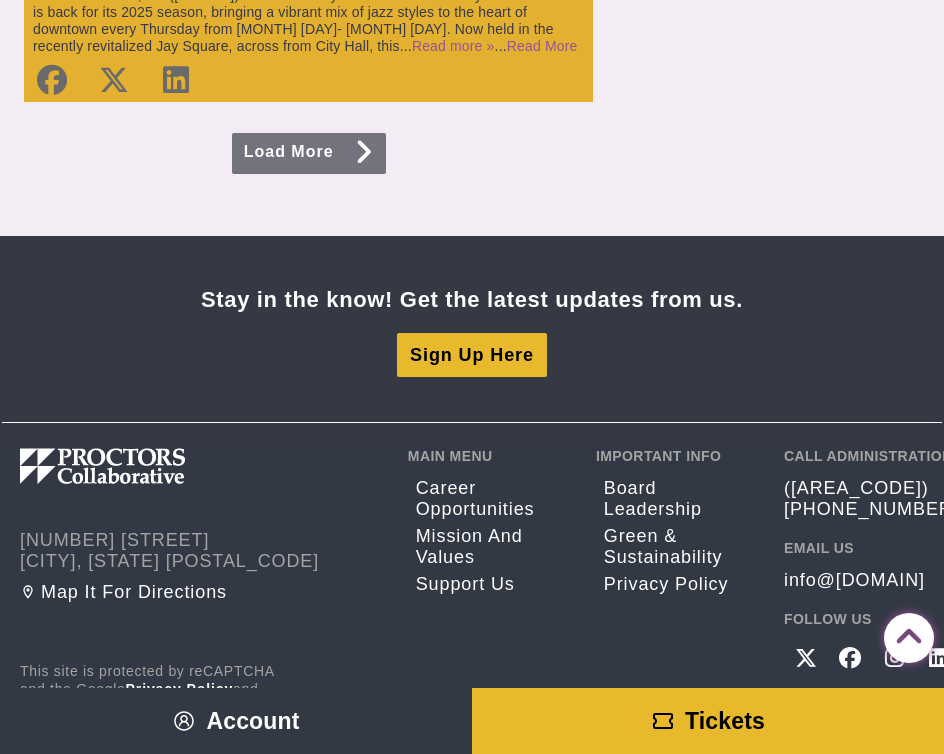scroll, scrollTop: 4507, scrollLeft: 0, axis: vertical 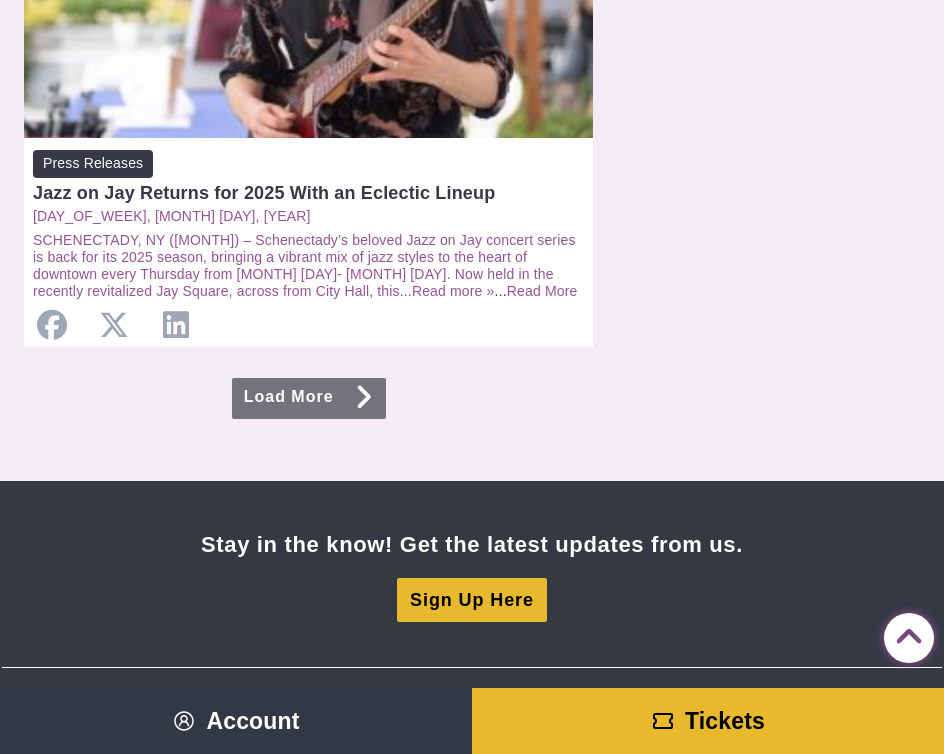 click at bounding box center (308, 433) 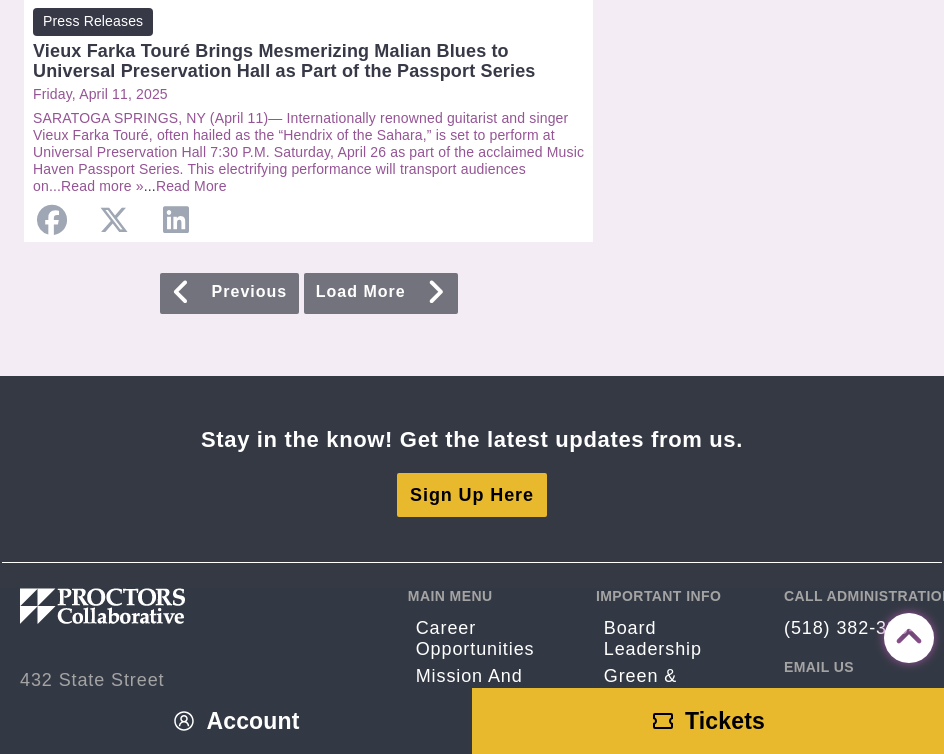 scroll, scrollTop: 4729, scrollLeft: 0, axis: vertical 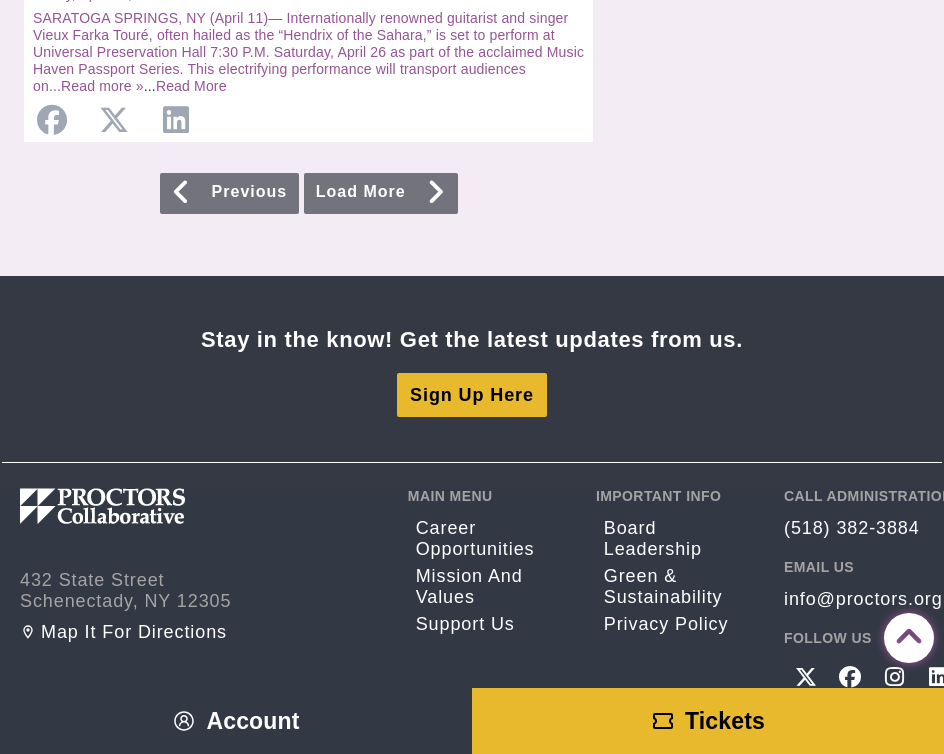 click on "Load More" at bounding box center [381, 193] 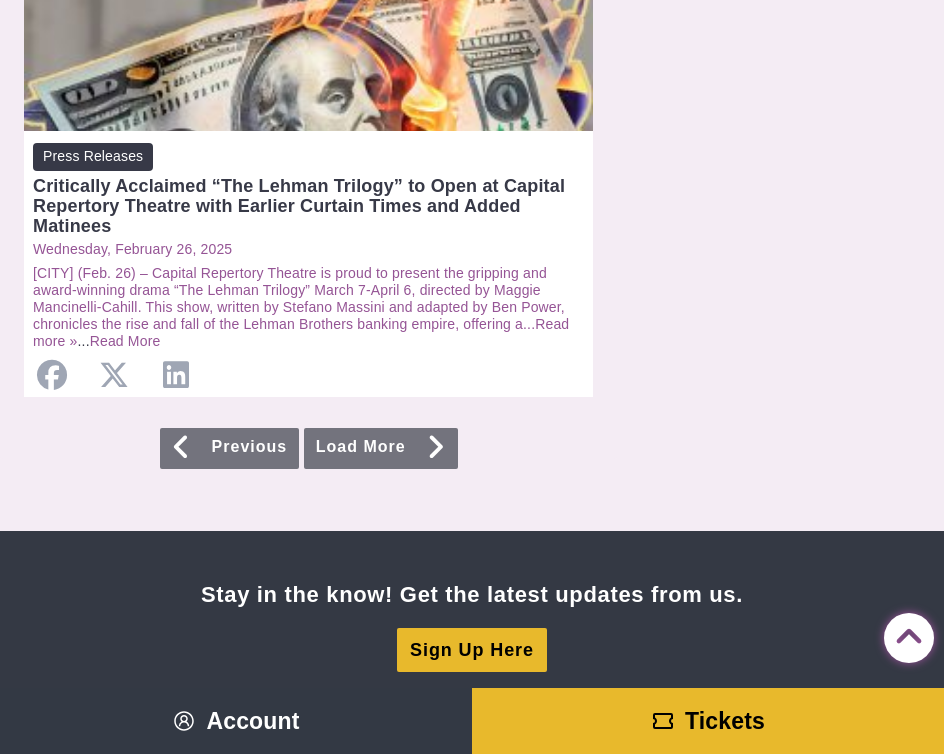 scroll, scrollTop: 4808, scrollLeft: 0, axis: vertical 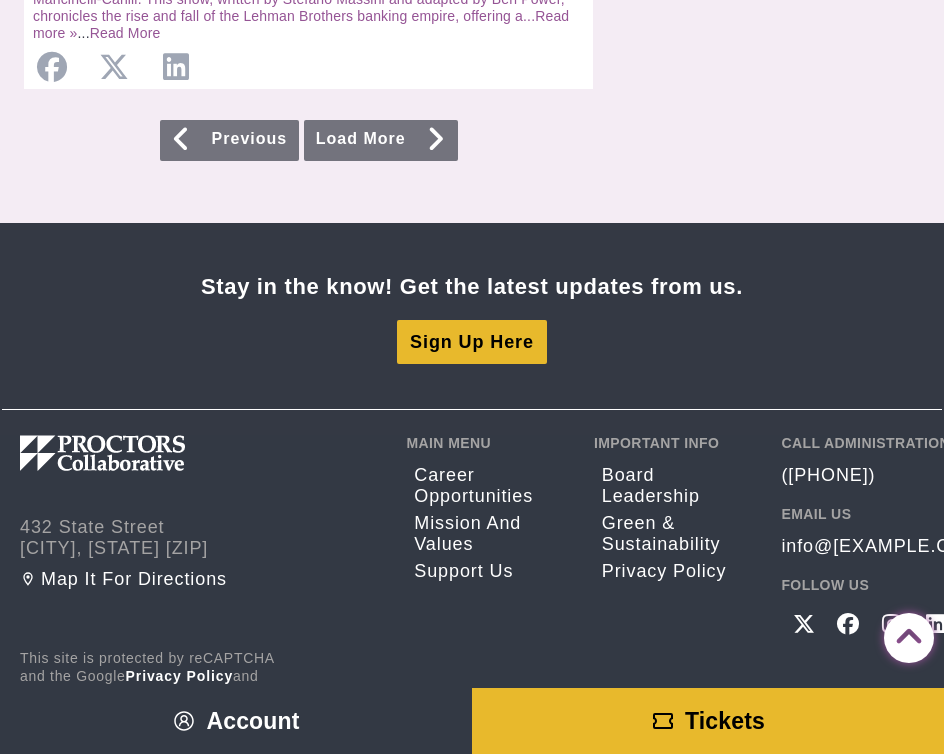 click on "Load More" at bounding box center [381, 140] 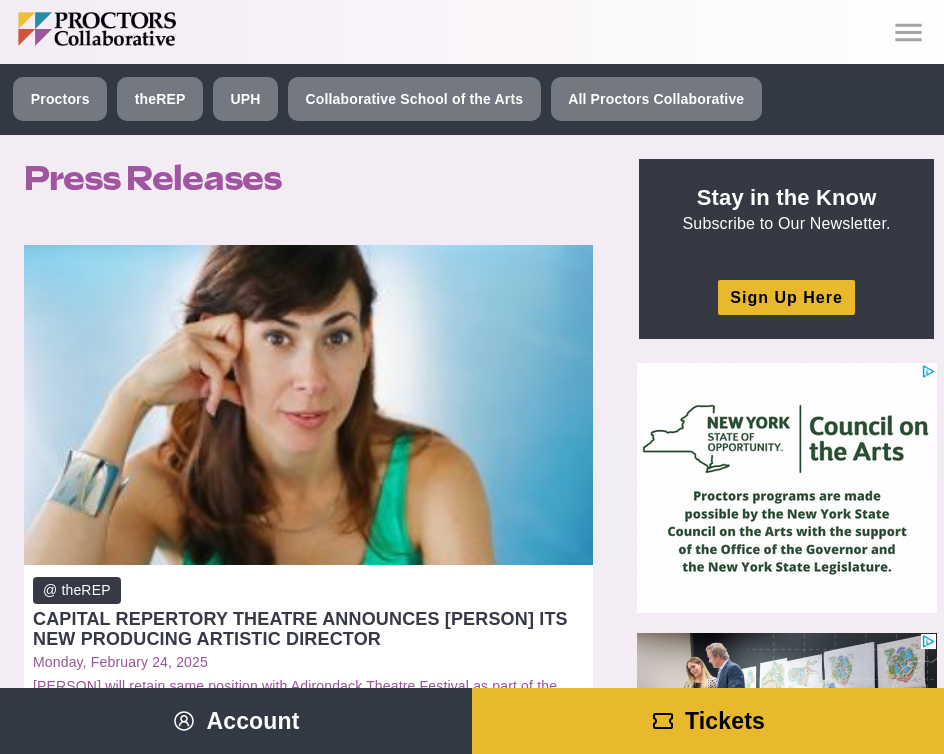 scroll, scrollTop: 0, scrollLeft: 0, axis: both 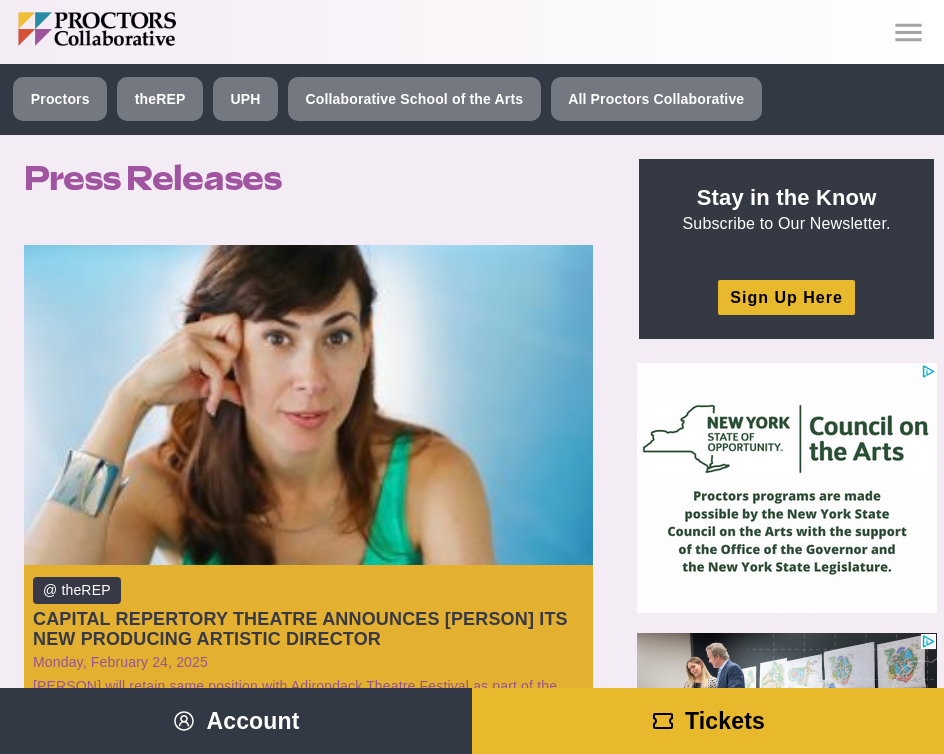 click on "CAPITAL REPERTORY THEATRE ANNOUNCES MIRIAM WEISFELD ITS NEW PRODUCING ARTISTIC DIRECTOR" at bounding box center (308, 629) 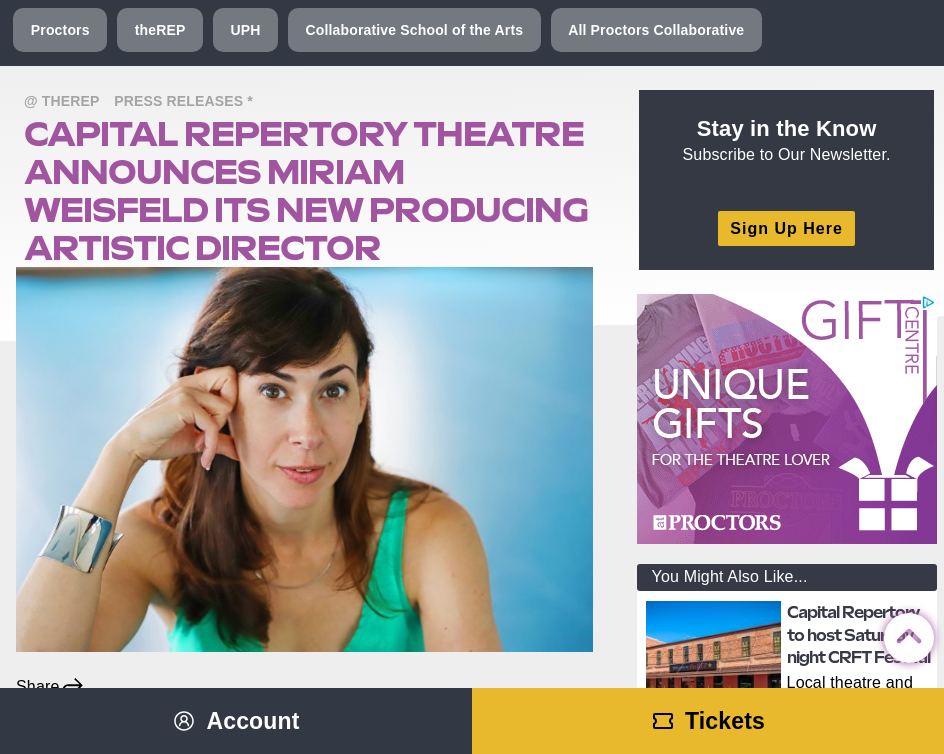scroll, scrollTop: 0, scrollLeft: 0, axis: both 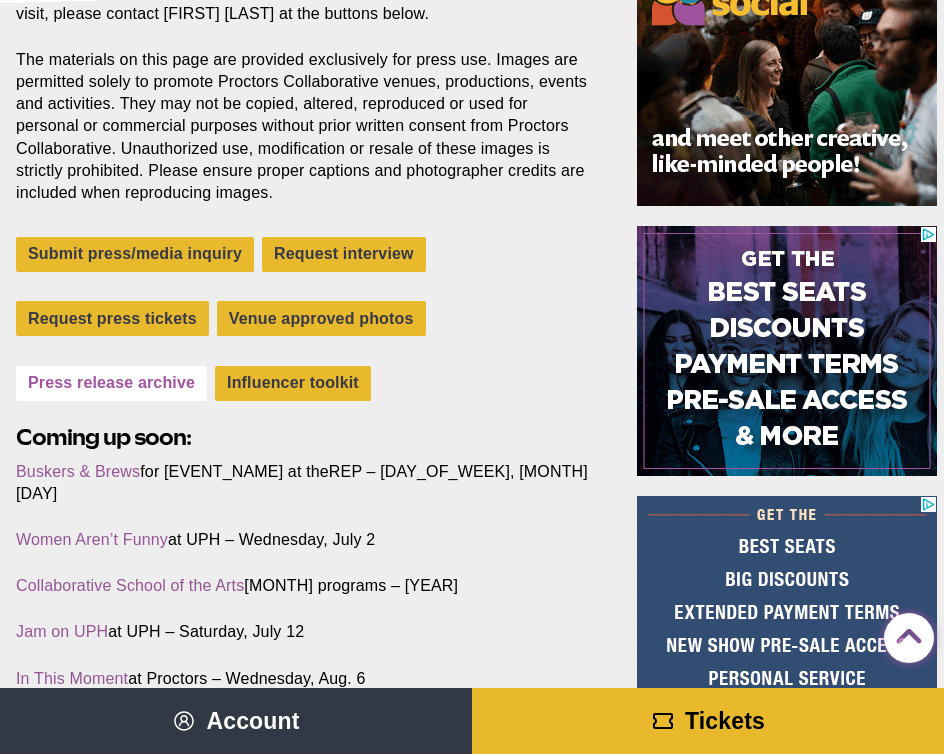 click on "Press release archive" at bounding box center [111, 383] 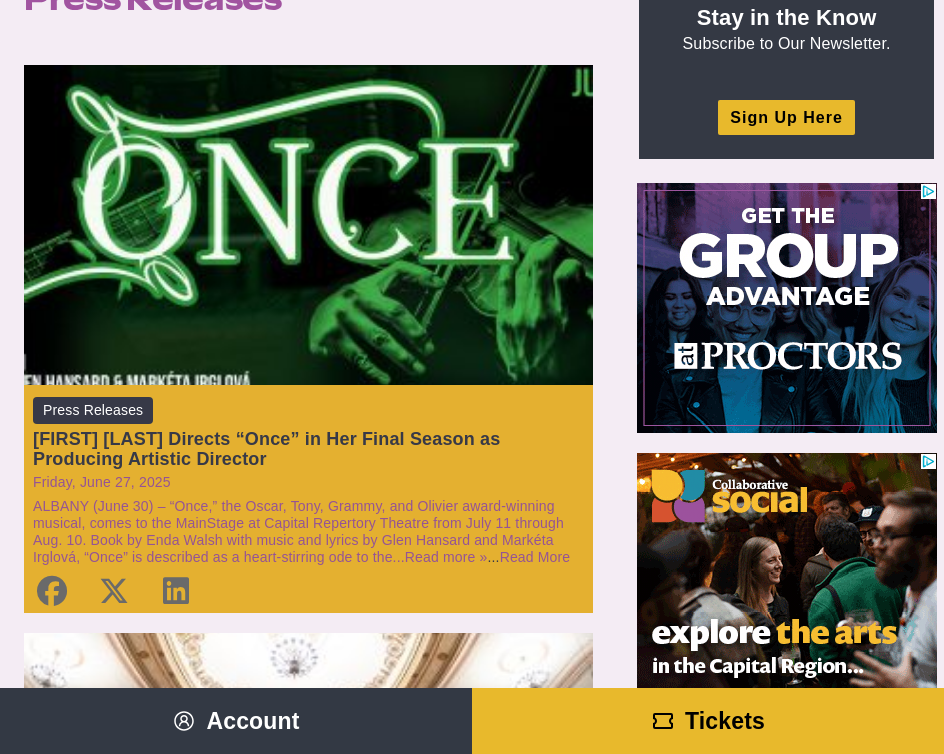 scroll, scrollTop: 277, scrollLeft: 0, axis: vertical 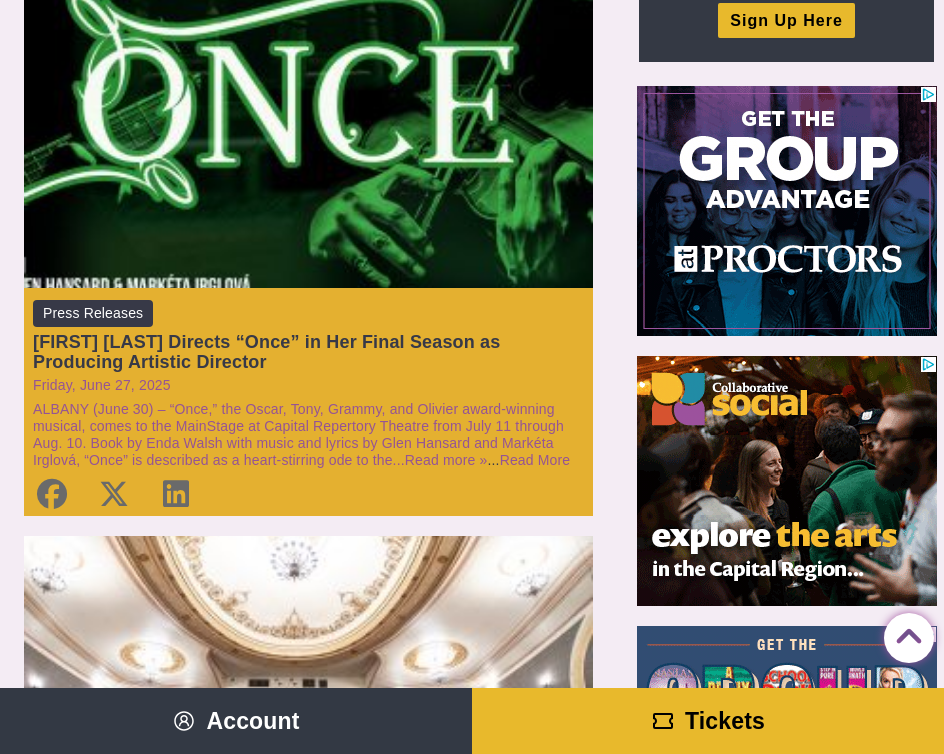 click on "[PERSON] Directs “Once” in Her Final Season as Producing Artistic Director" at bounding box center (308, 352) 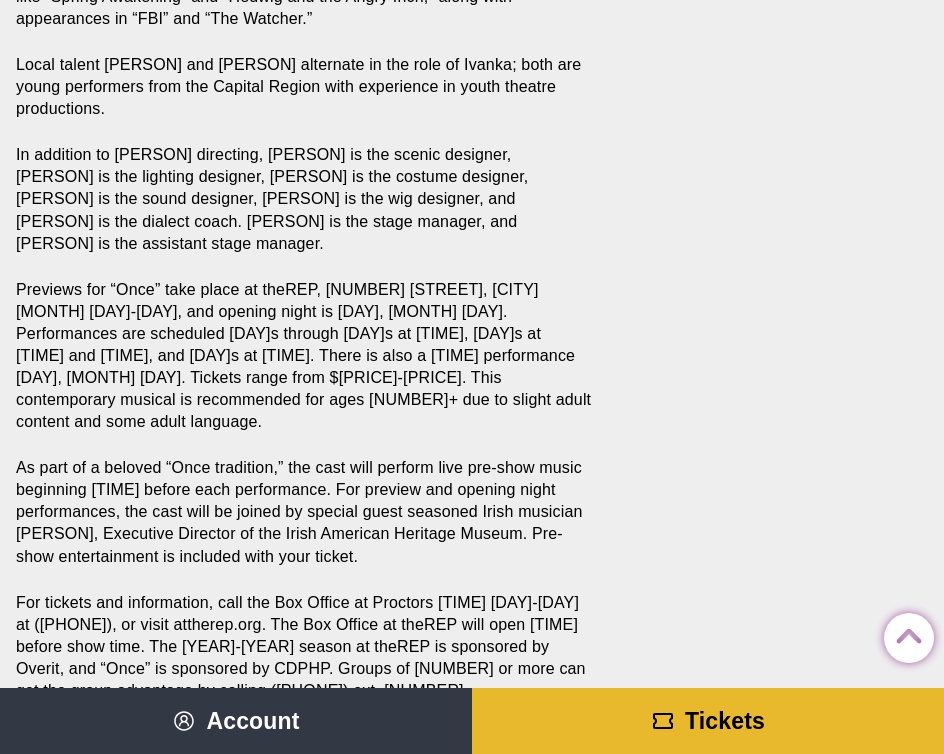 scroll, scrollTop: 1613, scrollLeft: 0, axis: vertical 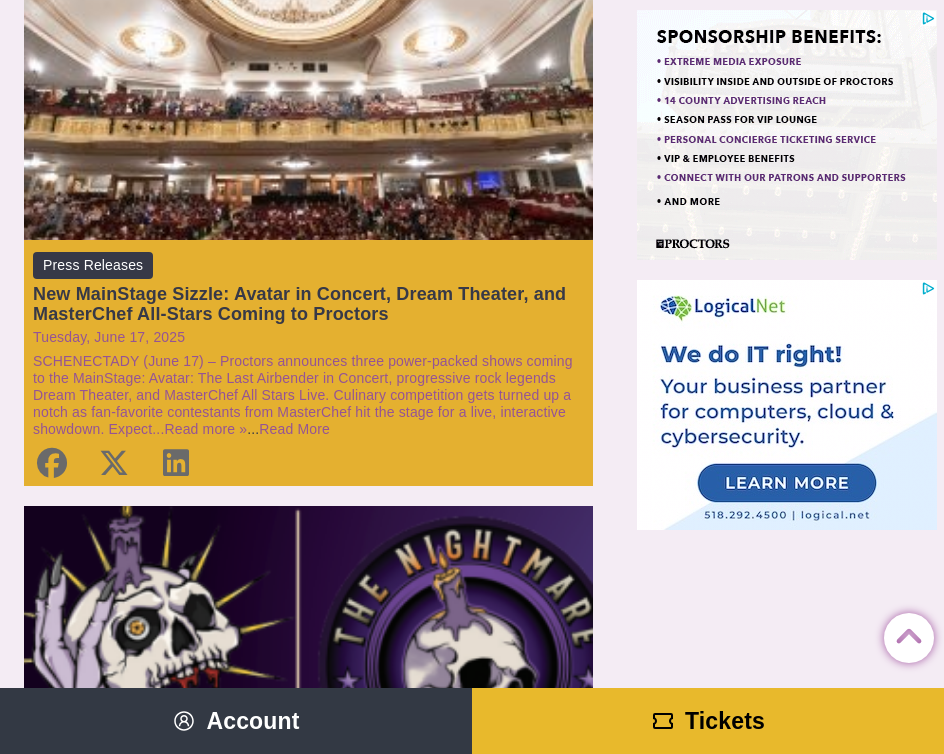 click on "New MainStage Sizzle: Avatar in Concert, Dream Theater, and MasterChef All-Stars Coming to Proctors" at bounding box center [308, 304] 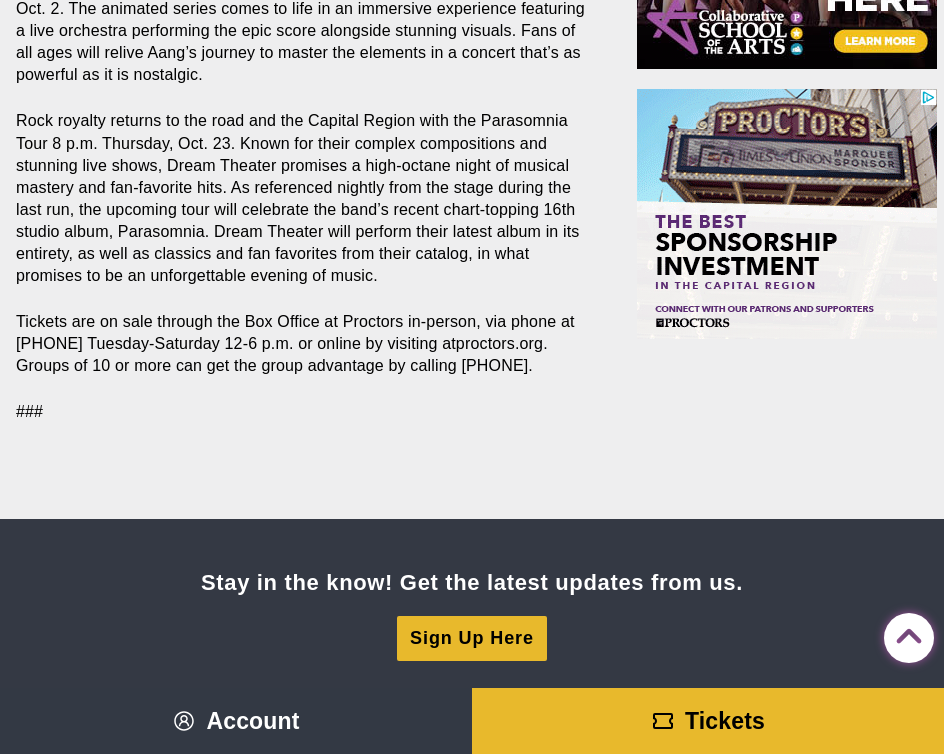 scroll, scrollTop: 987, scrollLeft: 0, axis: vertical 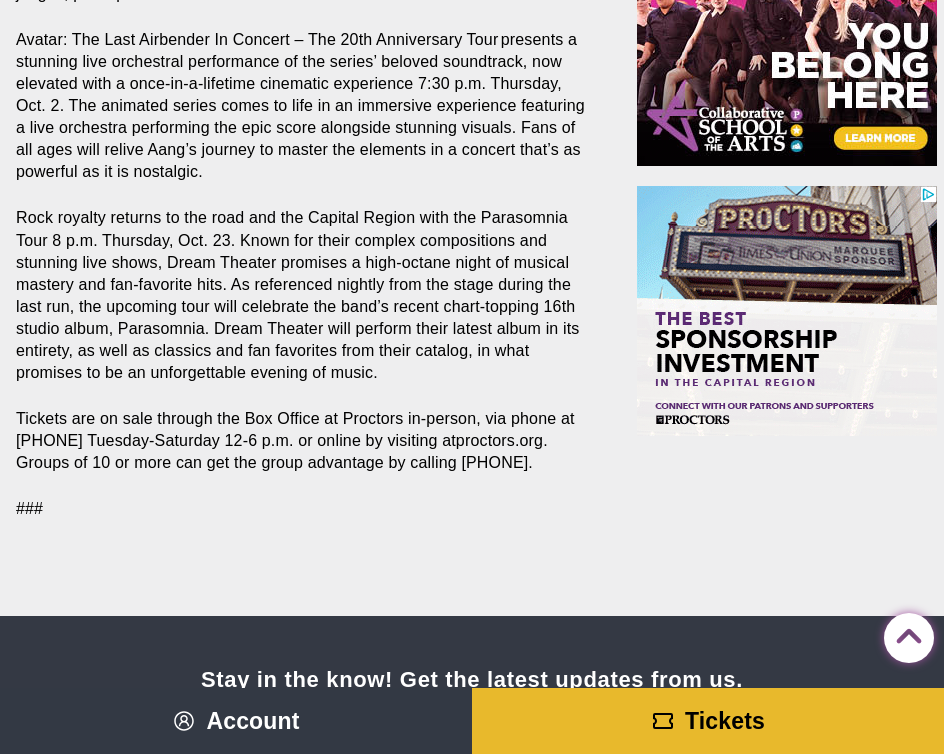 drag, startPoint x: 181, startPoint y: 482, endPoint x: 0, endPoint y: 419, distance: 191.65073 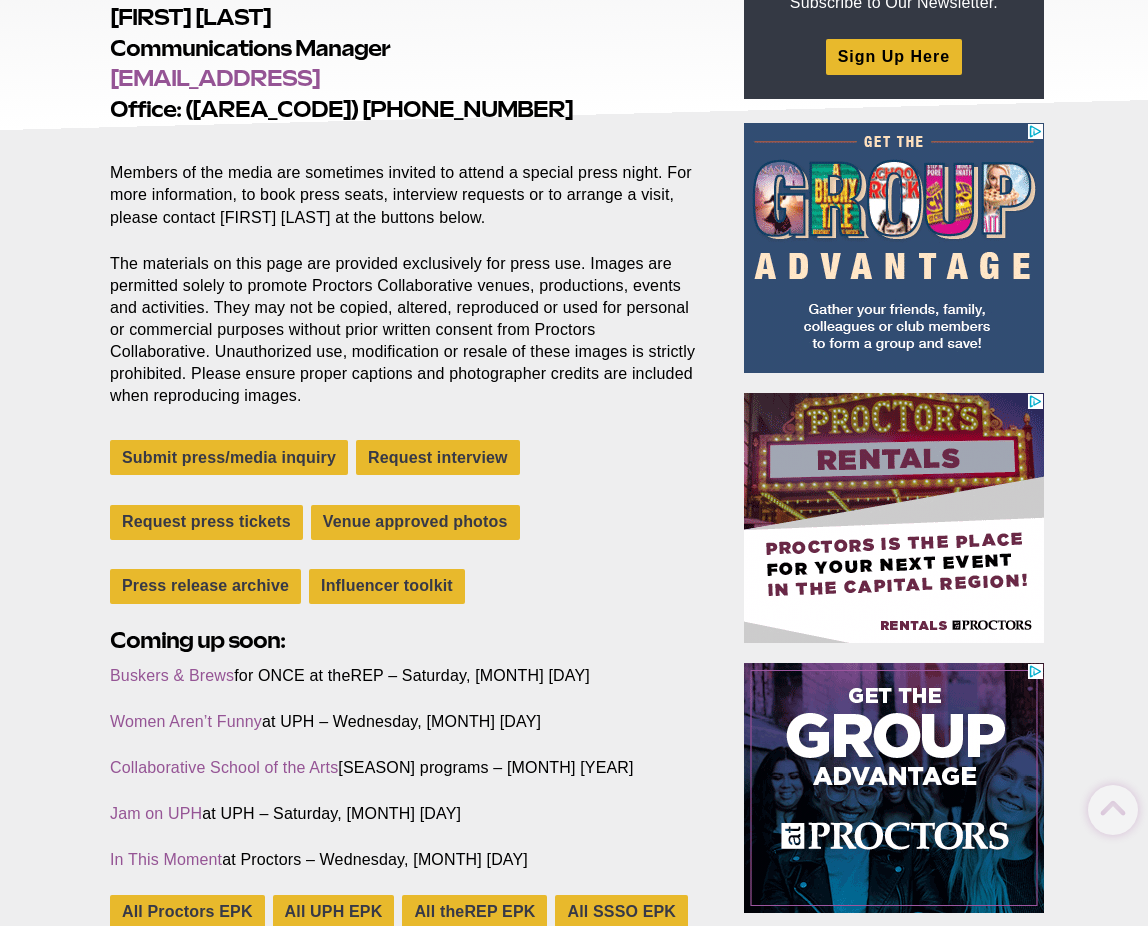 scroll, scrollTop: 337, scrollLeft: 0, axis: vertical 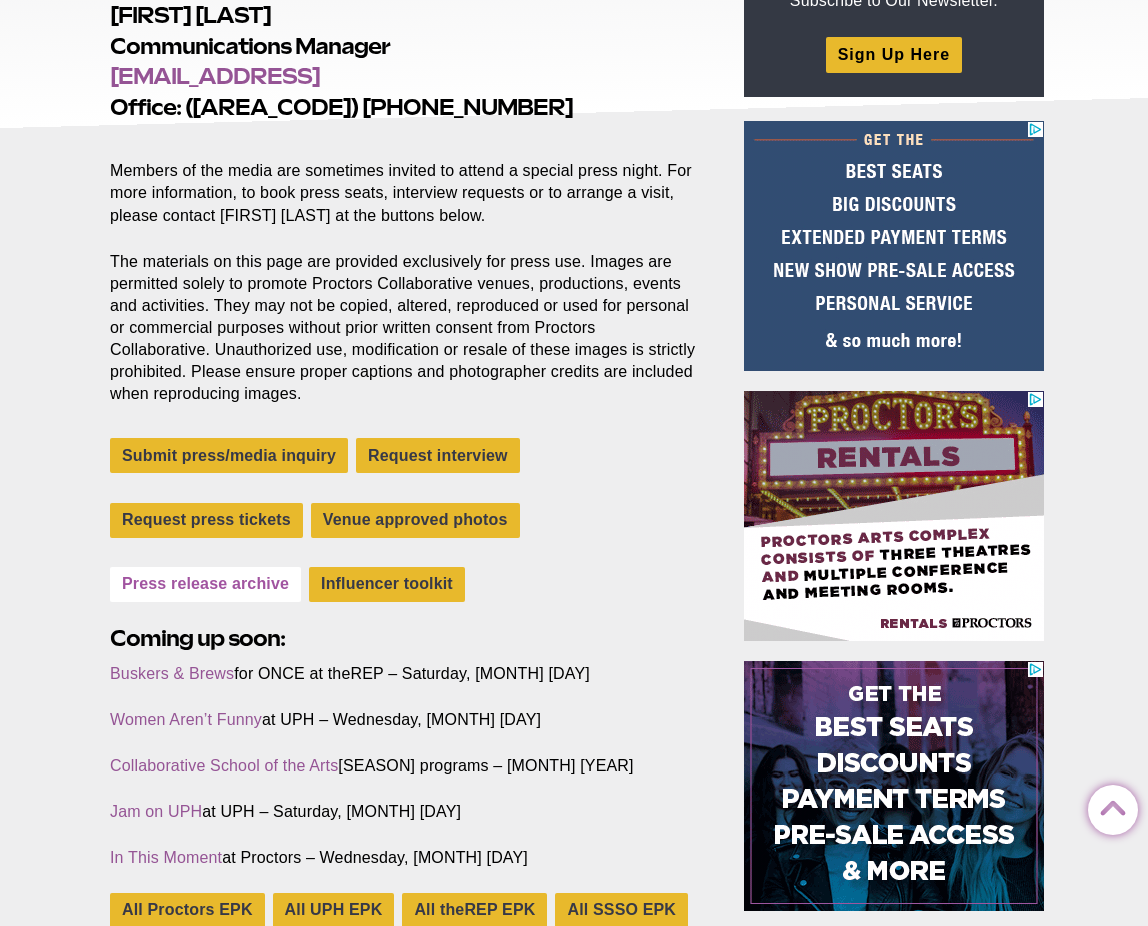 click on "Press release archive" at bounding box center (205, 584) 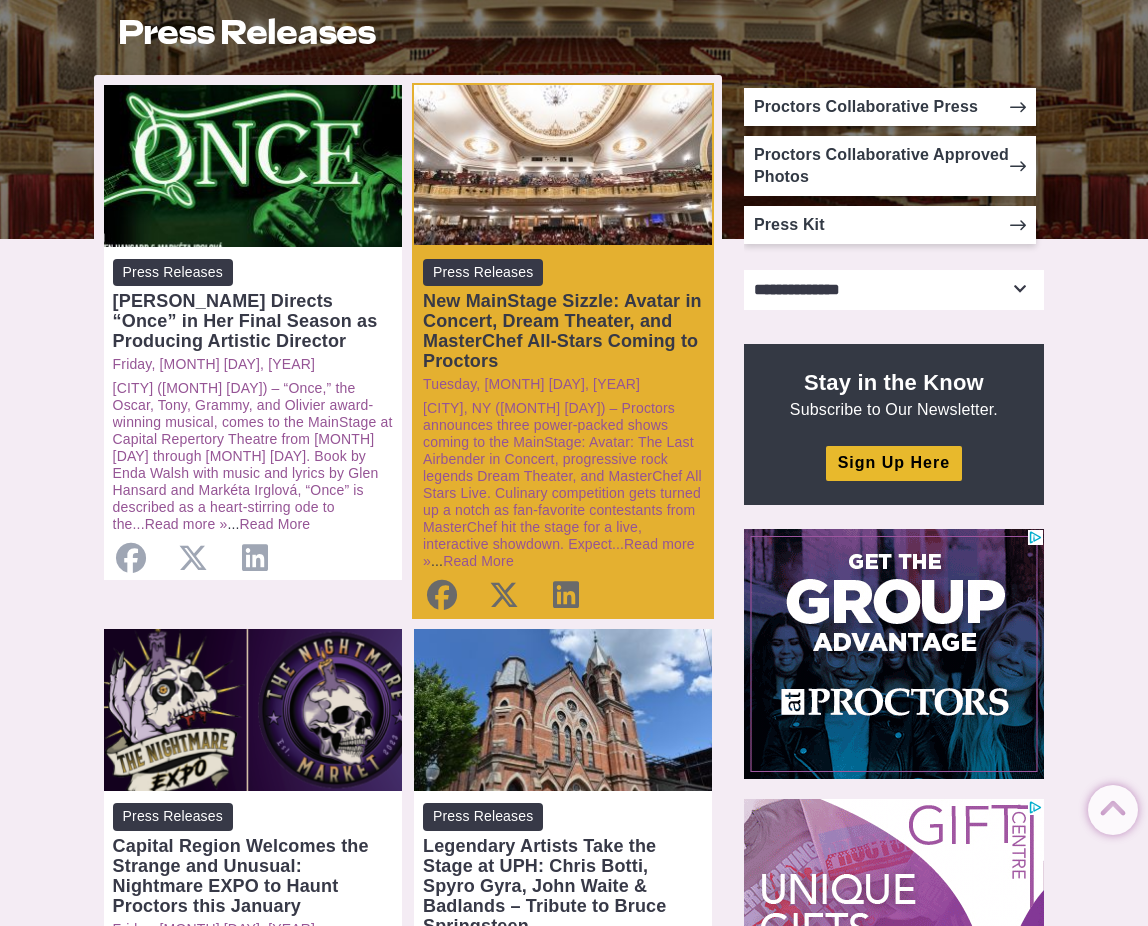 scroll, scrollTop: 453, scrollLeft: 0, axis: vertical 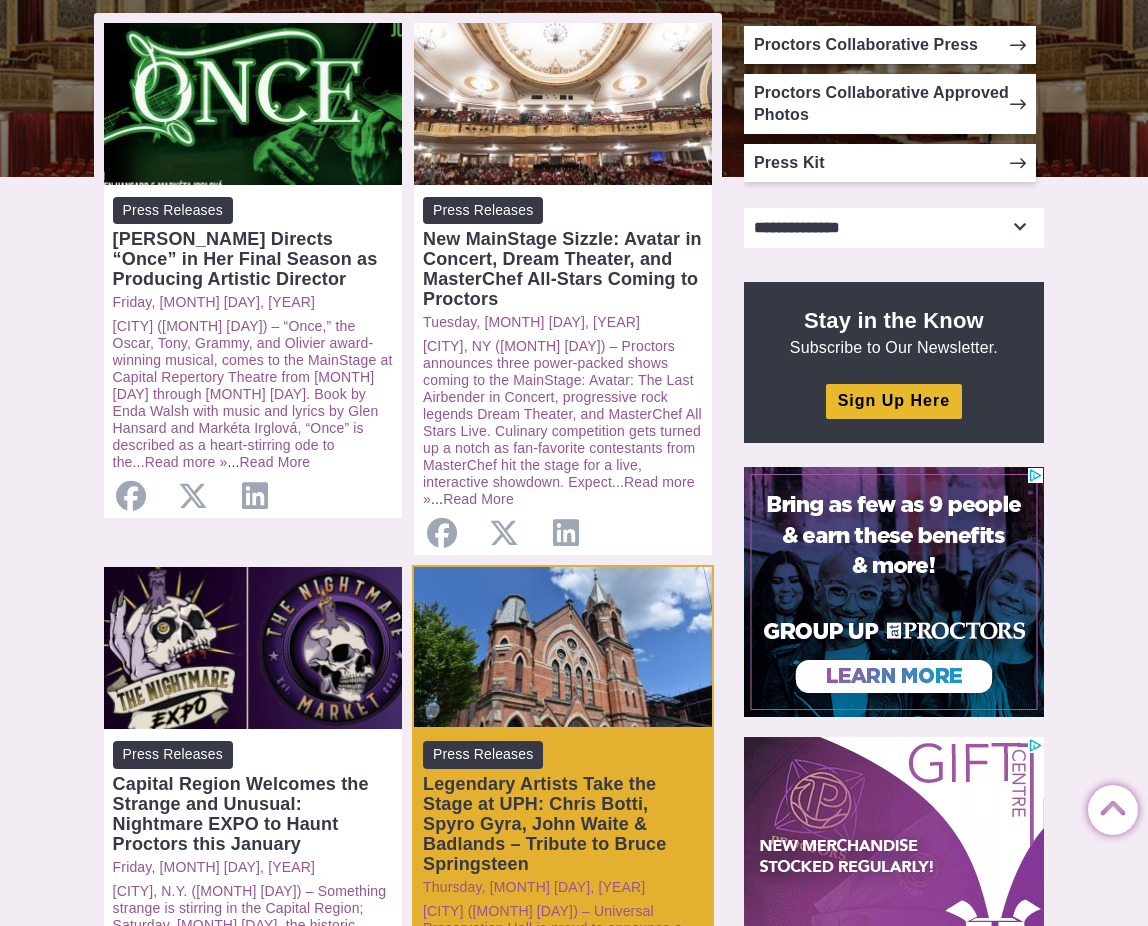 click on "Legendary Artists Take the Stage at UPH: Chris Botti, Spyro Gyra, John Waite & Badlands – Tribute to Bruce Springsteen" at bounding box center [563, 824] 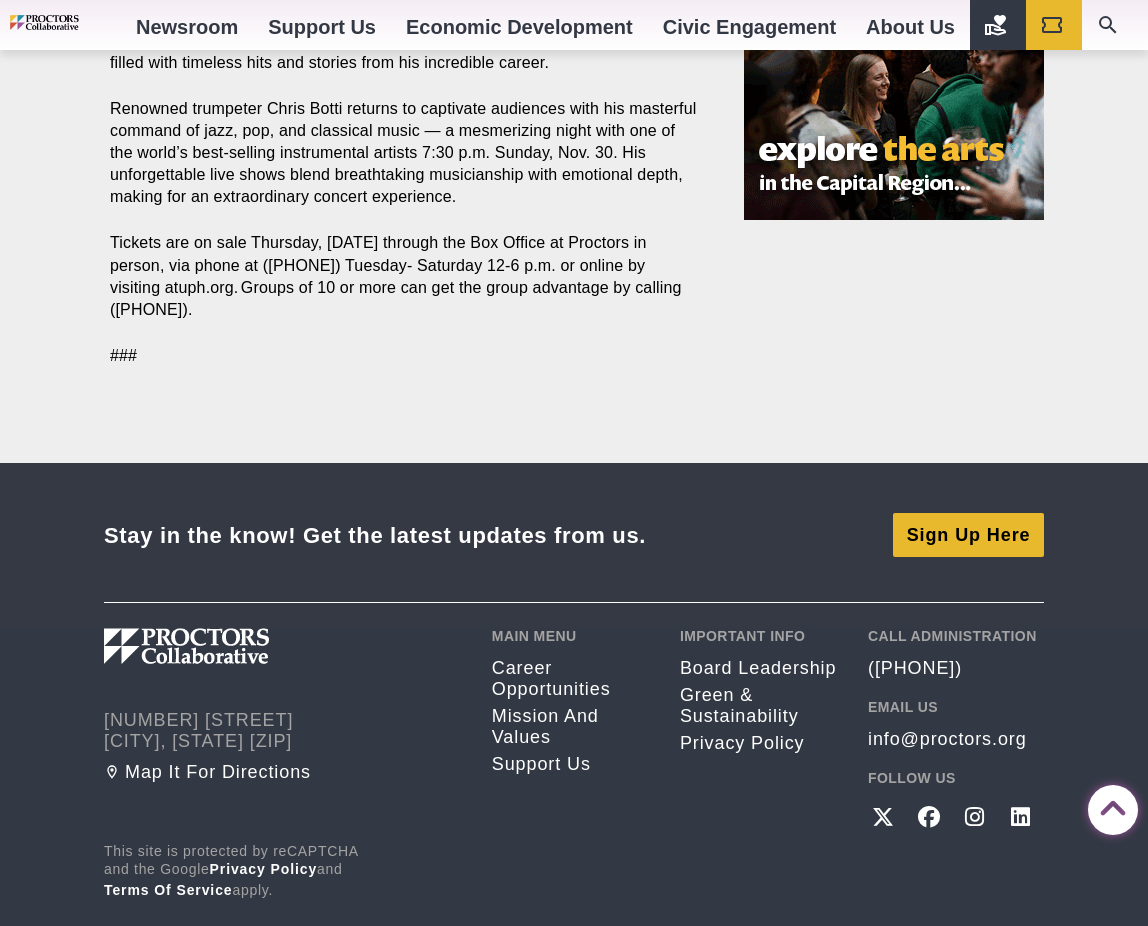scroll, scrollTop: 1103, scrollLeft: 0, axis: vertical 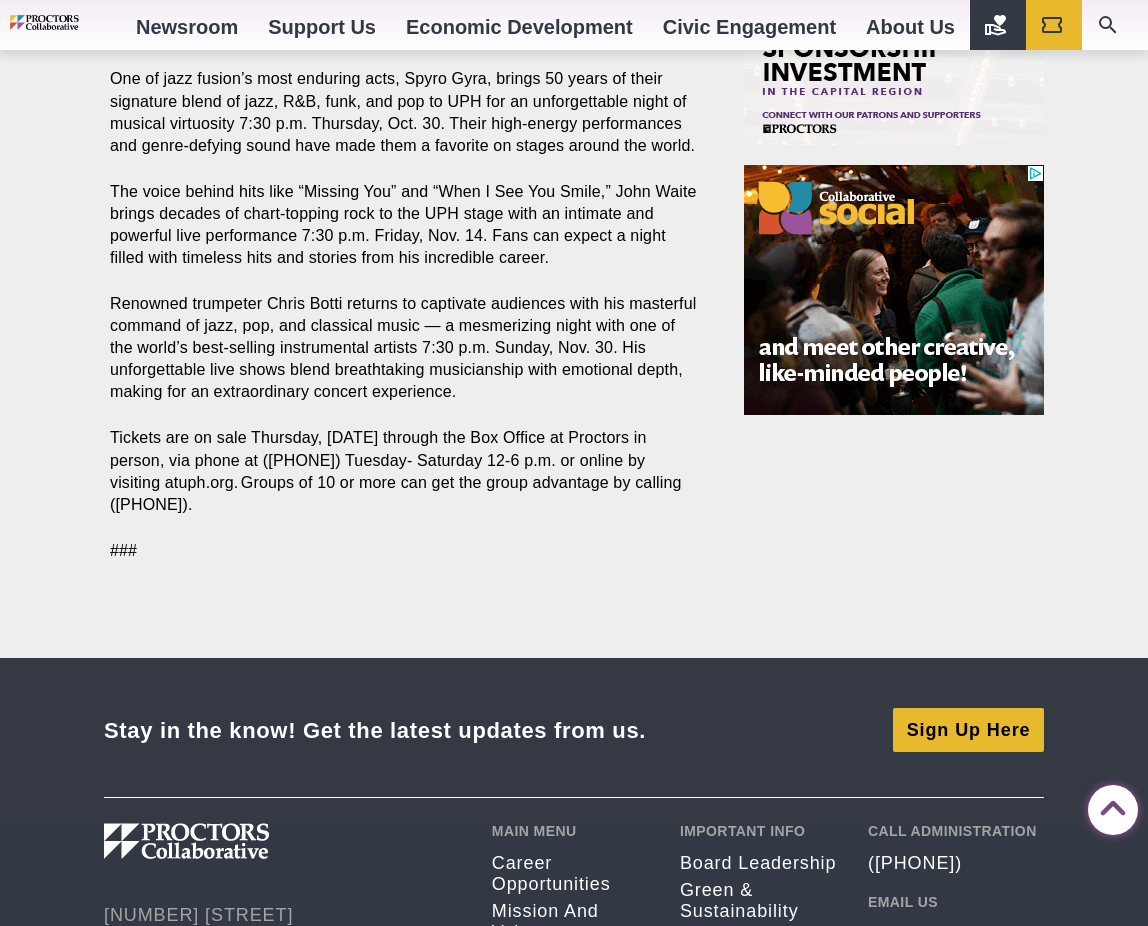 drag, startPoint x: 308, startPoint y: 546, endPoint x: 106, endPoint y: 471, distance: 215.47389 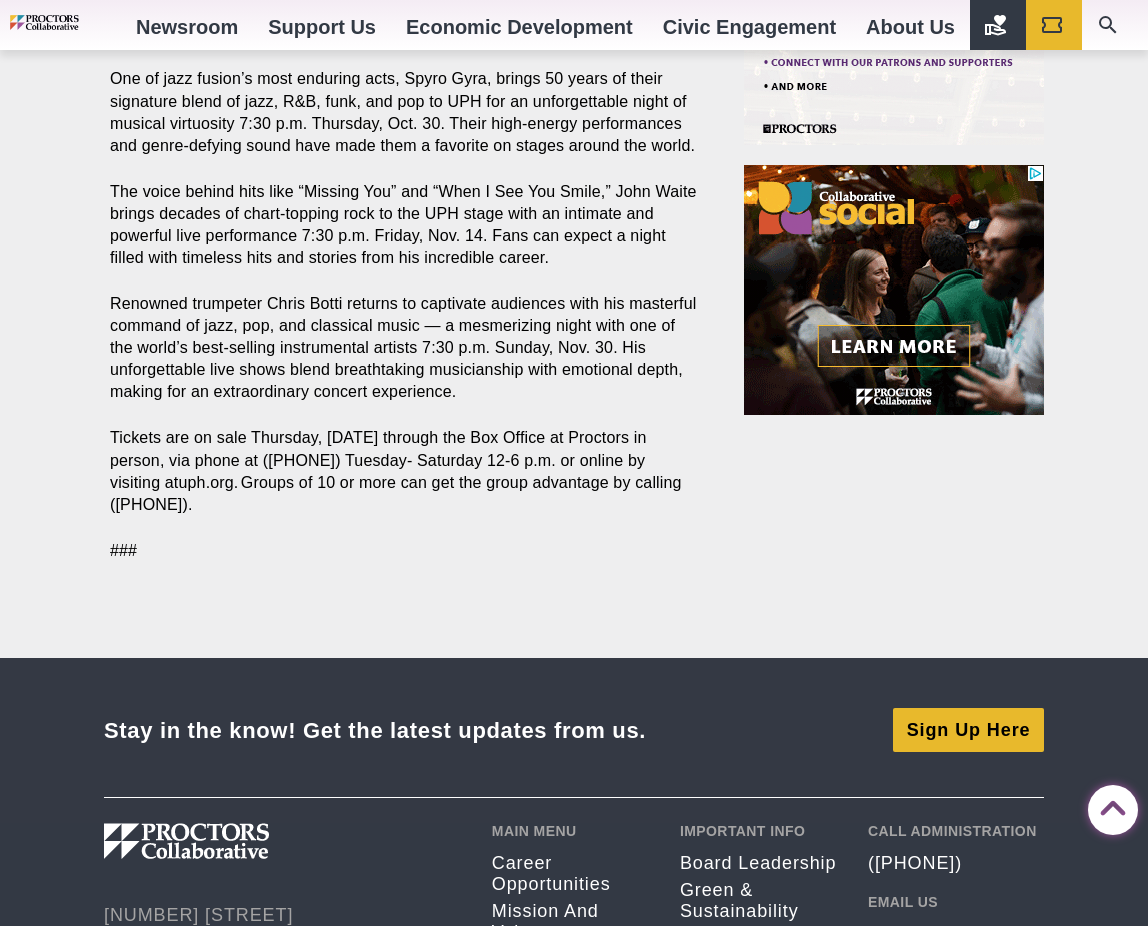 click on "[CITY] ([DATE]) – Universal Preservation Hall is proud to announce a powerhouse lineup of unforgettable performances coming to its historic Great Hall in [CITY]. From smooth jazz to classic rock legends and a tribute to The Boss himself, these shows promise to light up [CITY] with unforgettable music experiences. Tickets go on sale Thursday, [DATE].
Experience the iconic energy and sound of Bruce Springsteen as Badlands delivers an electrifying tribute that captures the heart and soul of The Boss’ legendary live performances 7:30 p.m. Aug. 7. Alex Shillo, a singer/songwriter from [REGION], and his six-member band tour the country performing a high-level musical tribute to Springsteen.
###" at bounding box center [408, 171] 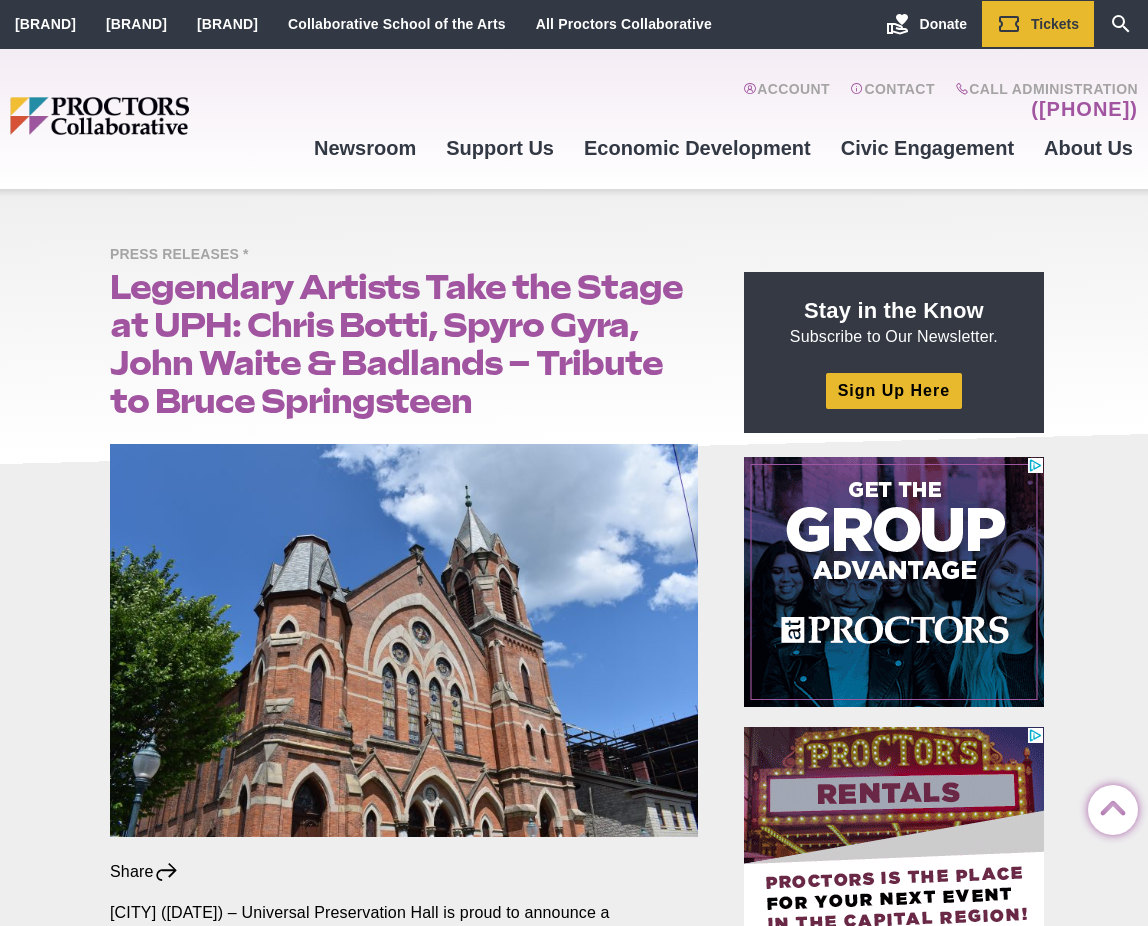 scroll, scrollTop: 0, scrollLeft: 0, axis: both 